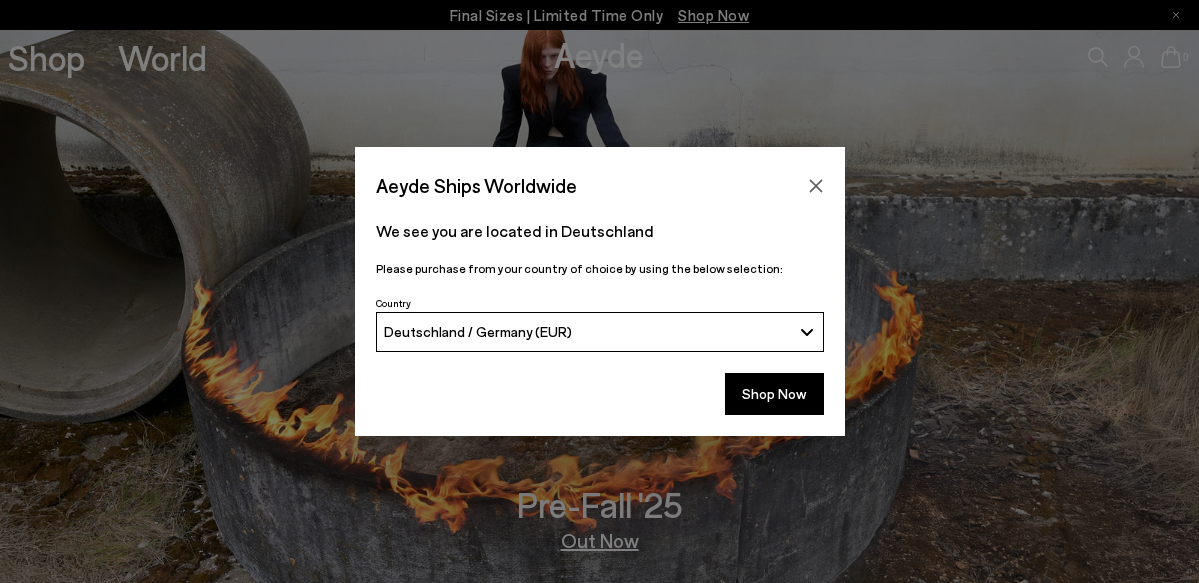 scroll, scrollTop: 0, scrollLeft: 0, axis: both 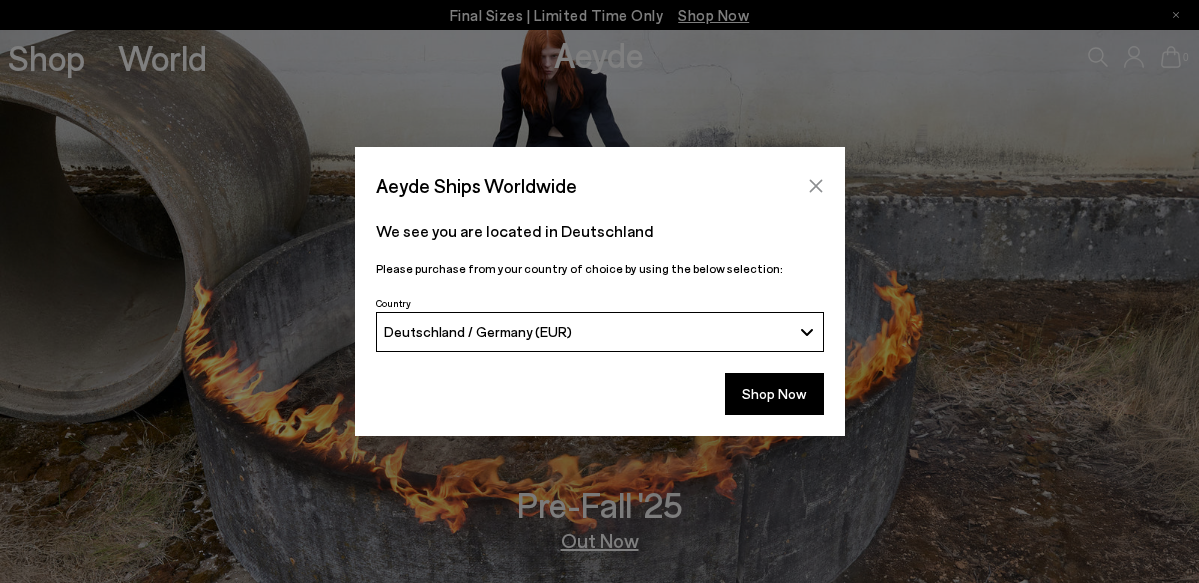 click 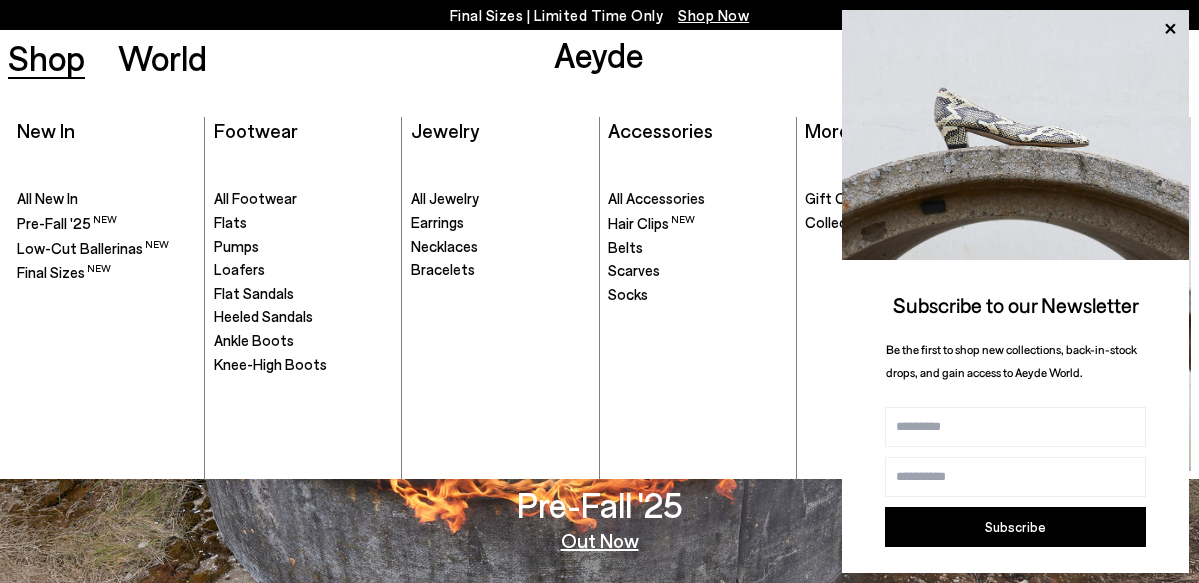 click on "Shop" at bounding box center [46, 57] 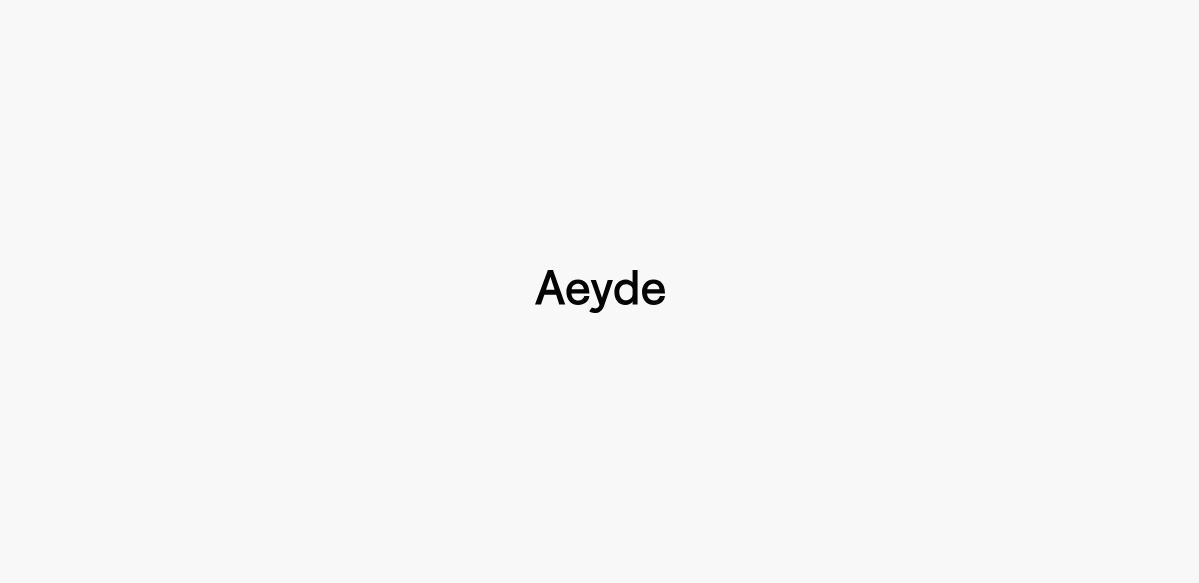 type 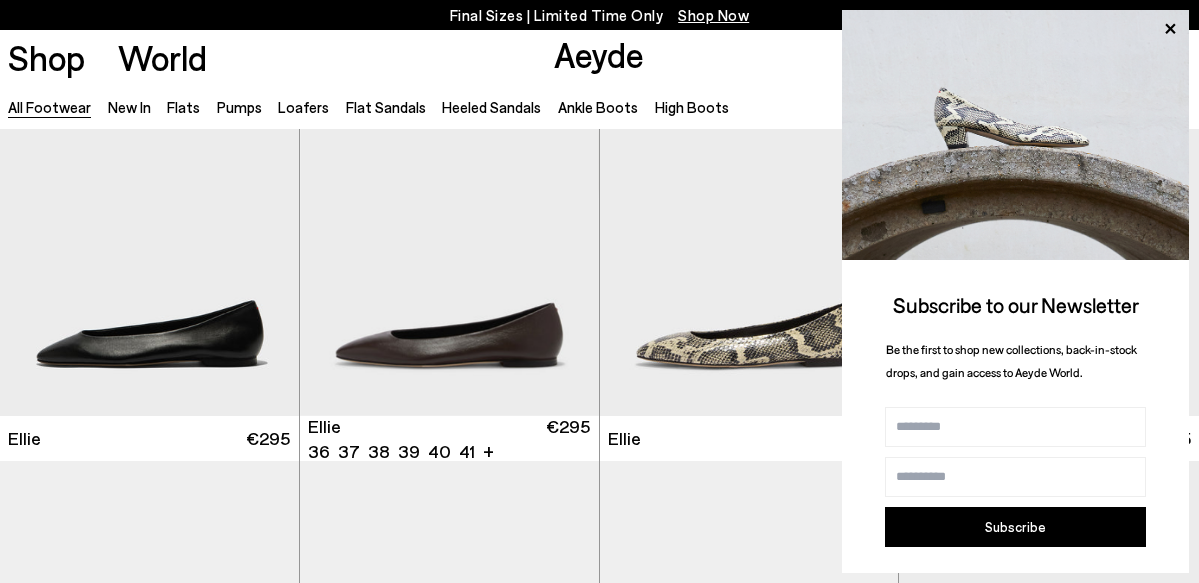 scroll, scrollTop: 118, scrollLeft: 0, axis: vertical 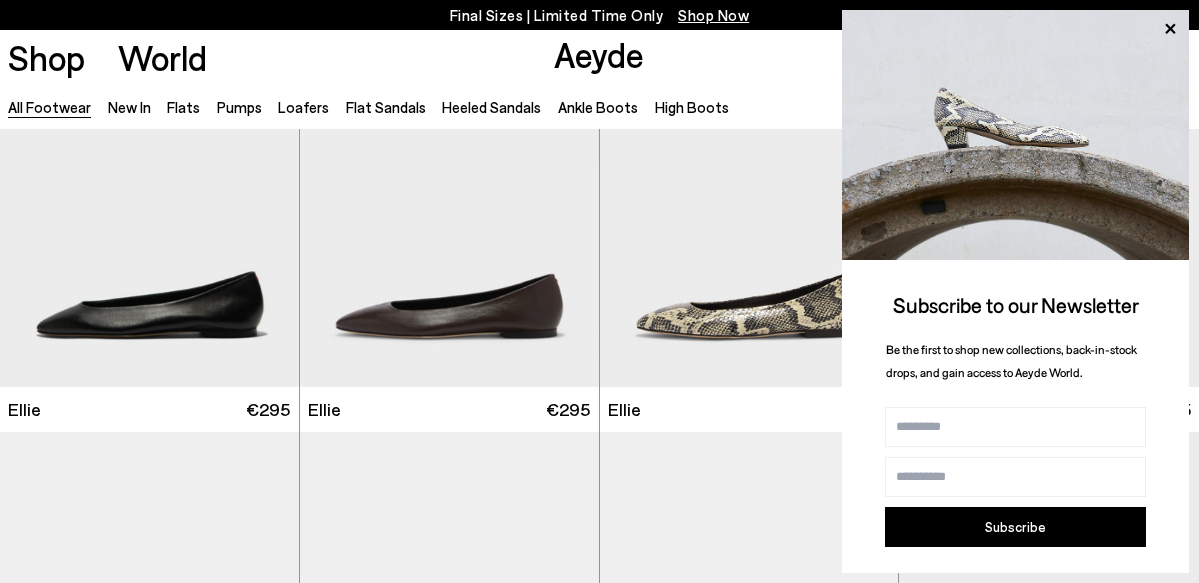click on "All Footwear
New In
Flats
Pumps
Loafers
Flat Sandals
Heeled Sandals
Ankle Boots
High Boots" at bounding box center (376, 106) 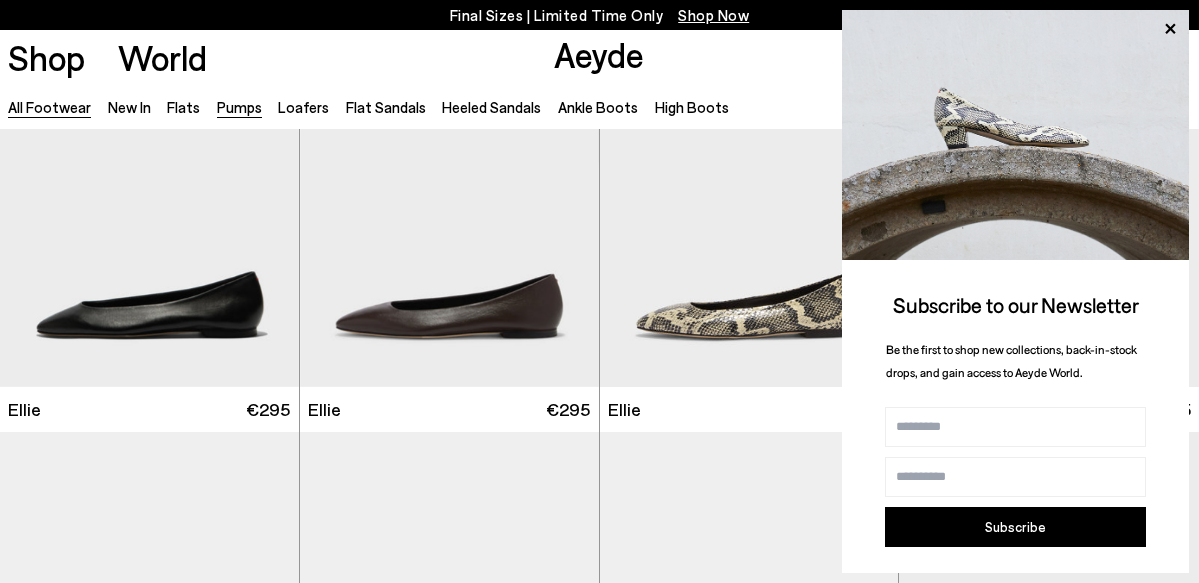 click on "Pumps" at bounding box center (239, 107) 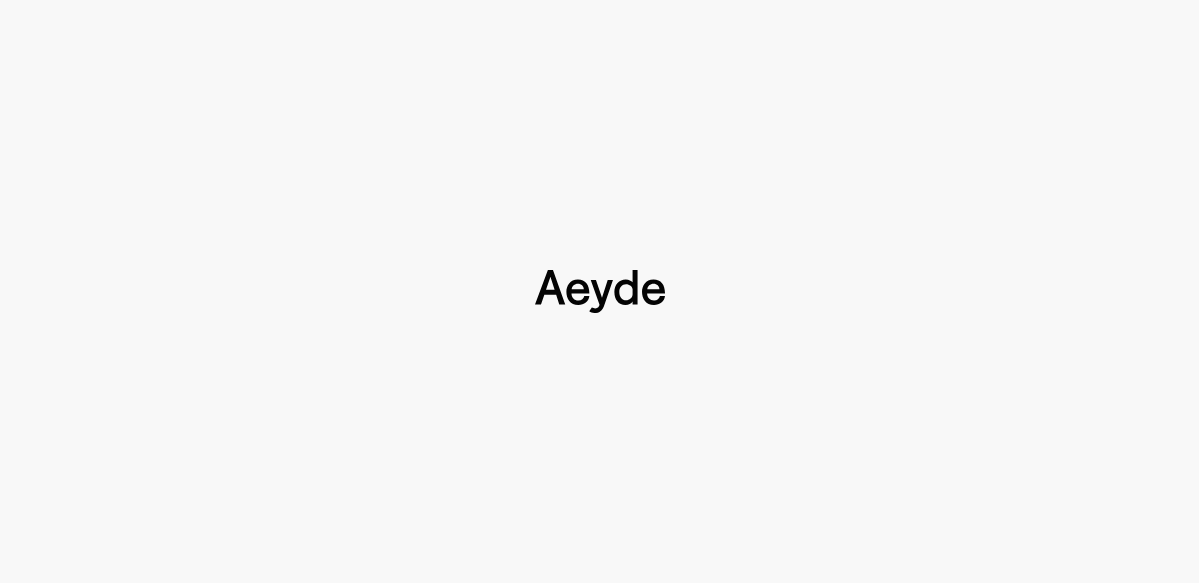 type 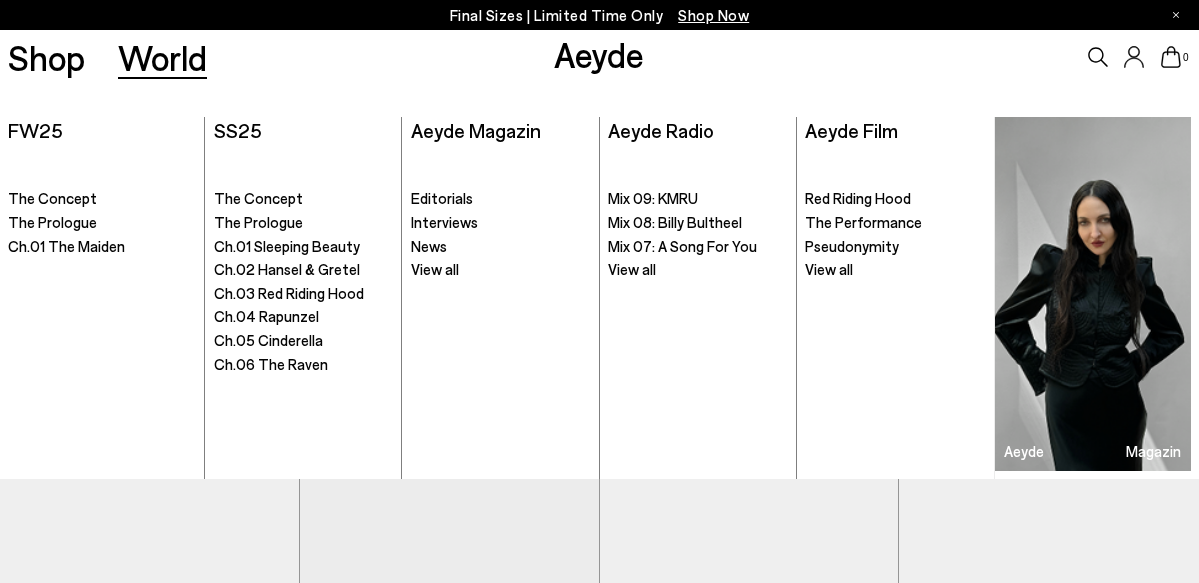 scroll, scrollTop: 522, scrollLeft: 0, axis: vertical 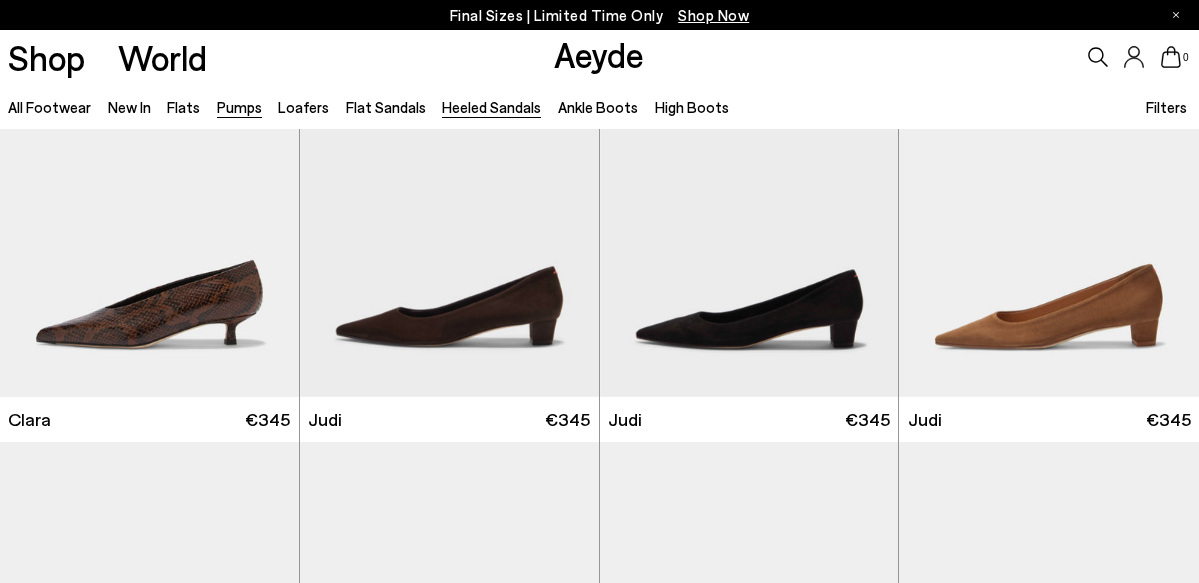click on "Heeled Sandals" at bounding box center [491, 107] 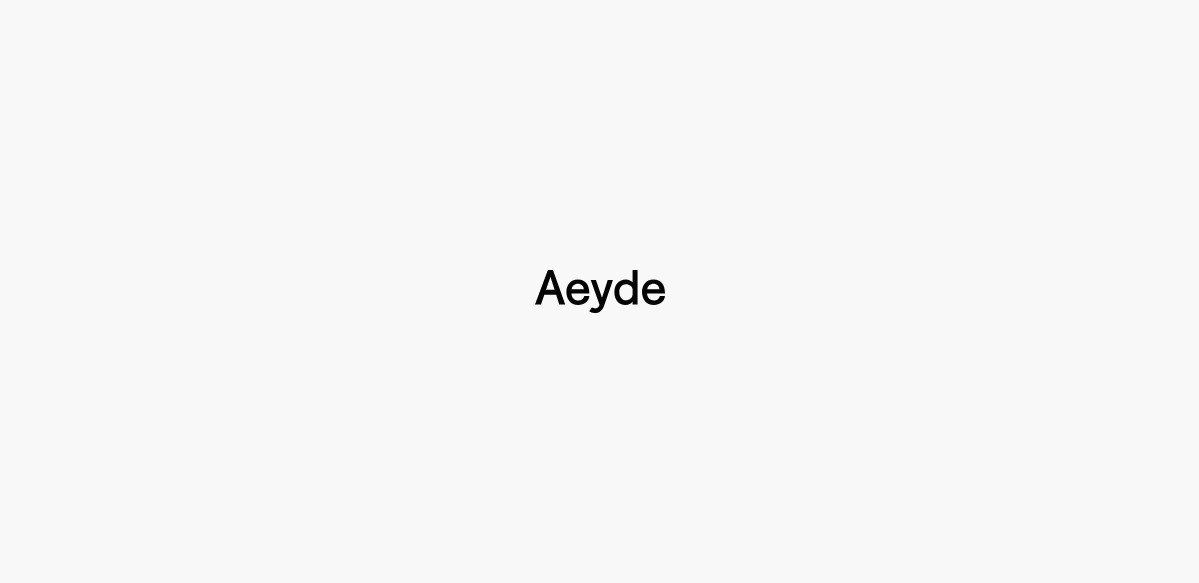 type 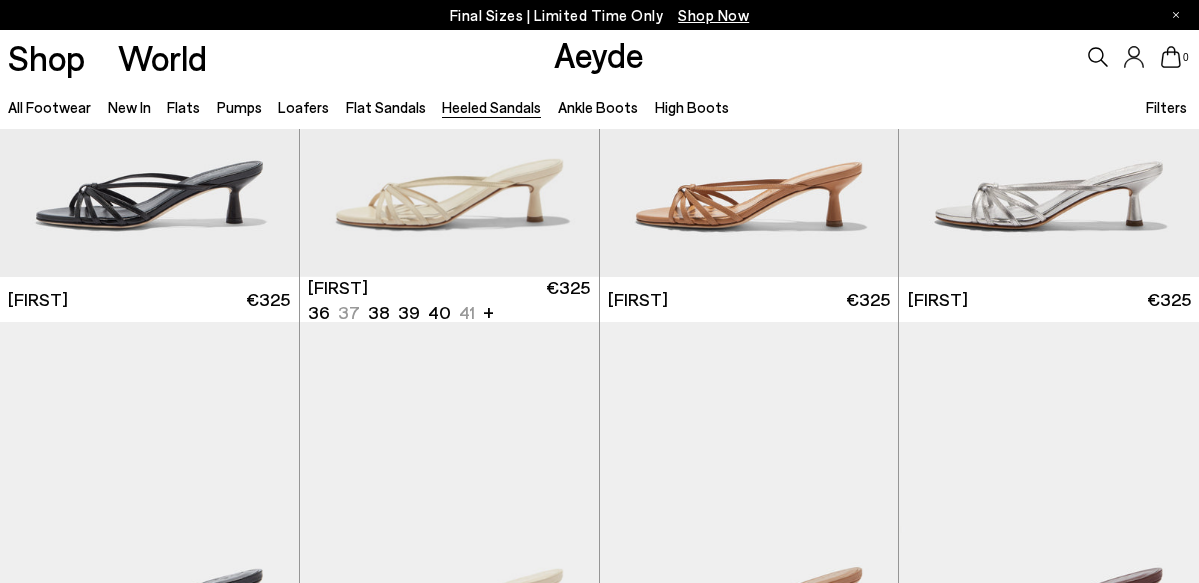 scroll, scrollTop: 225, scrollLeft: 0, axis: vertical 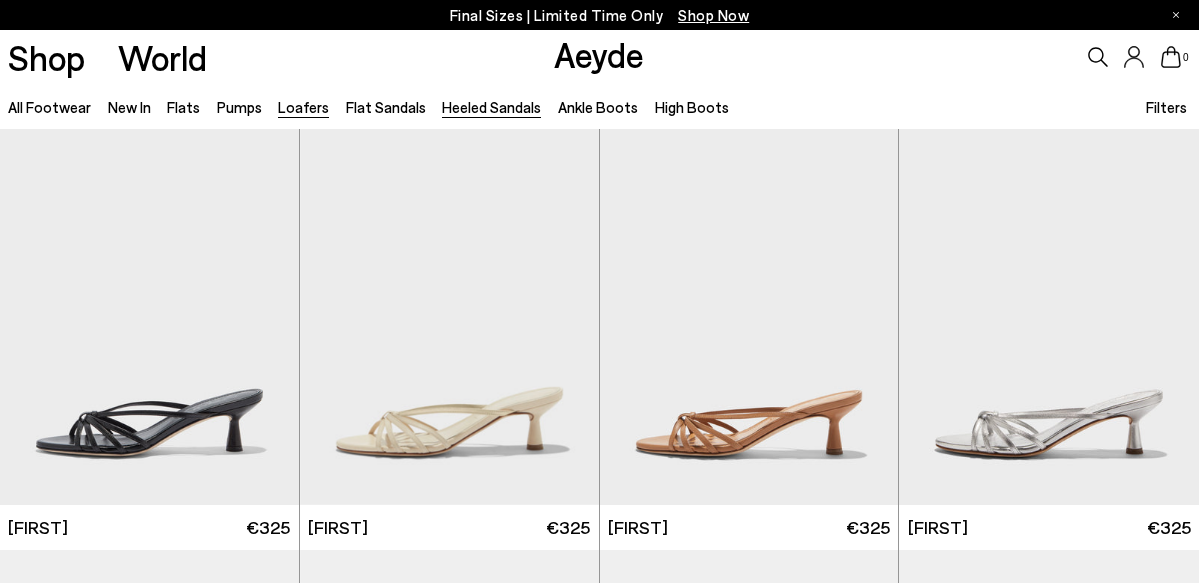click on "Loafers" at bounding box center (303, 107) 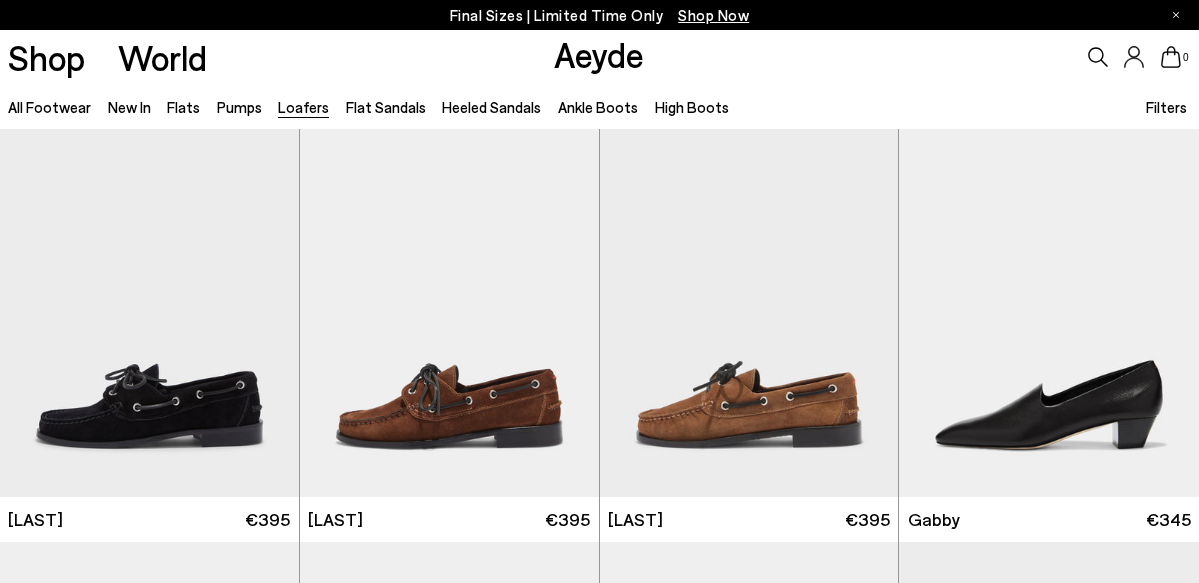 scroll, scrollTop: 0, scrollLeft: 0, axis: both 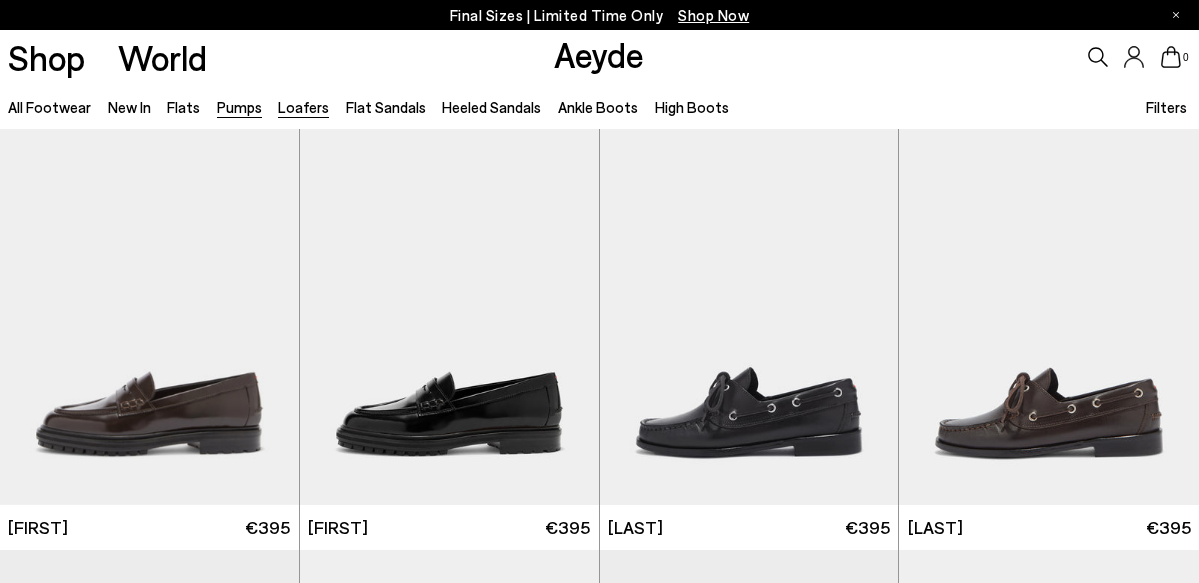 click on "Pumps" at bounding box center [239, 107] 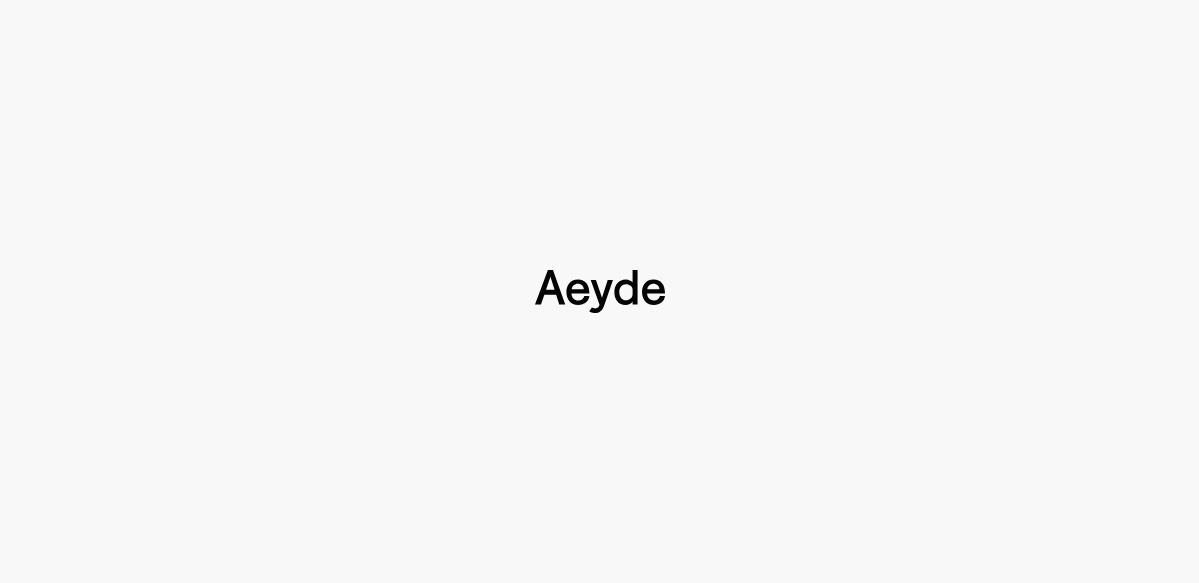 type 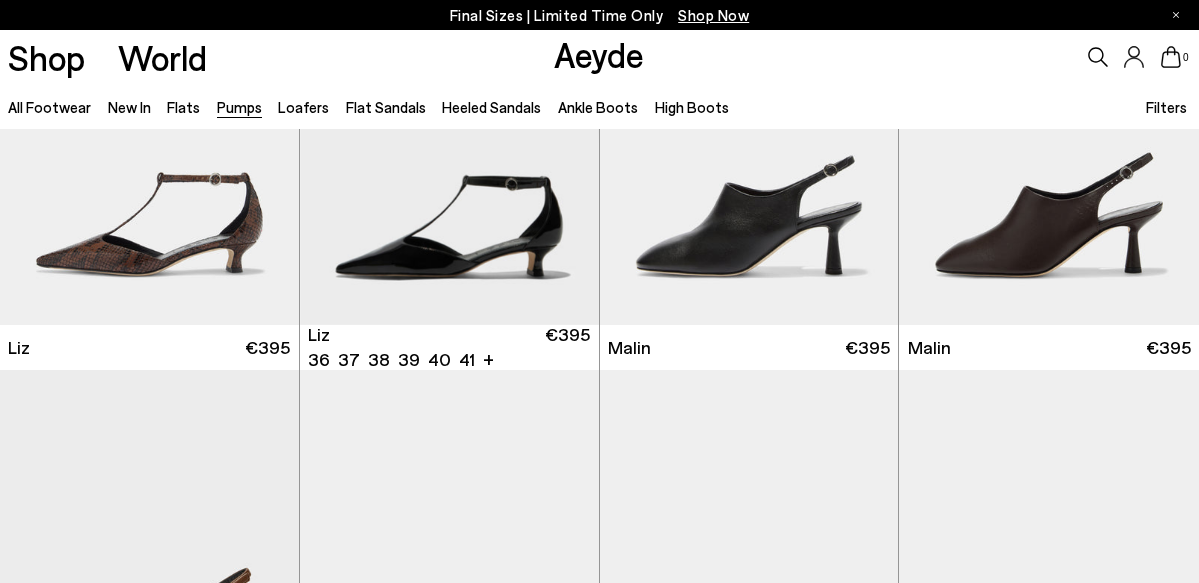 scroll, scrollTop: 1026, scrollLeft: 0, axis: vertical 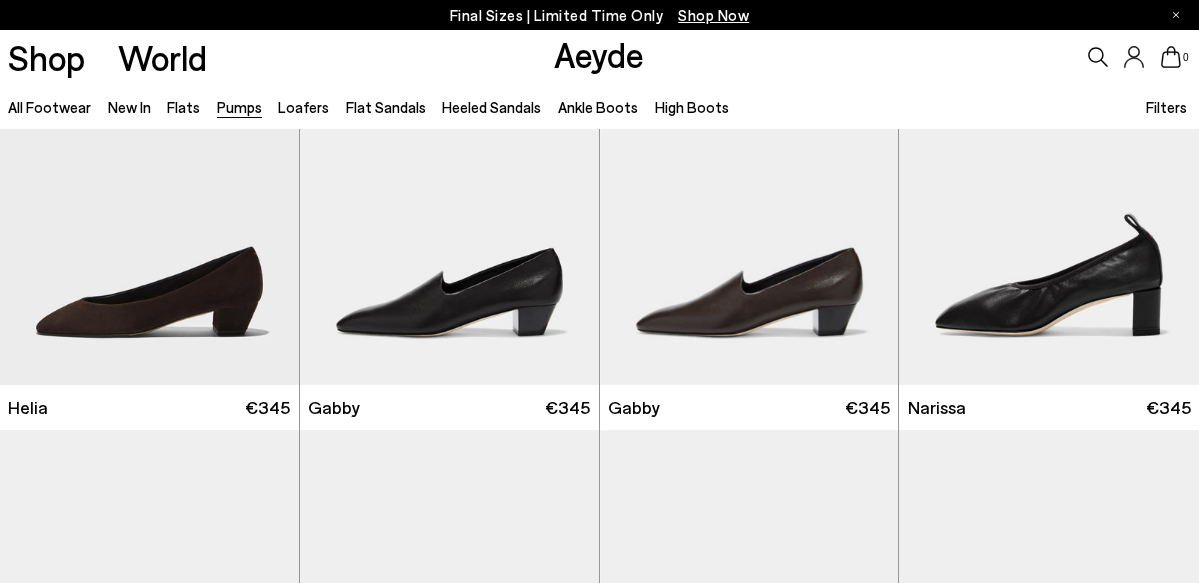 click on "Filters" at bounding box center [1166, 107] 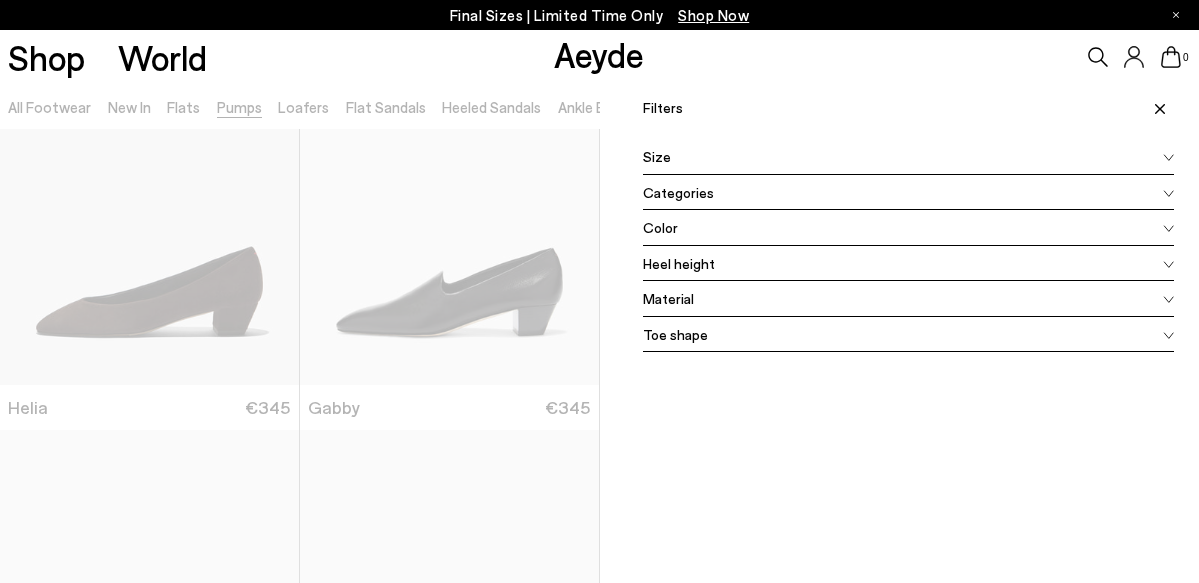 click on "Color" at bounding box center (909, 228) 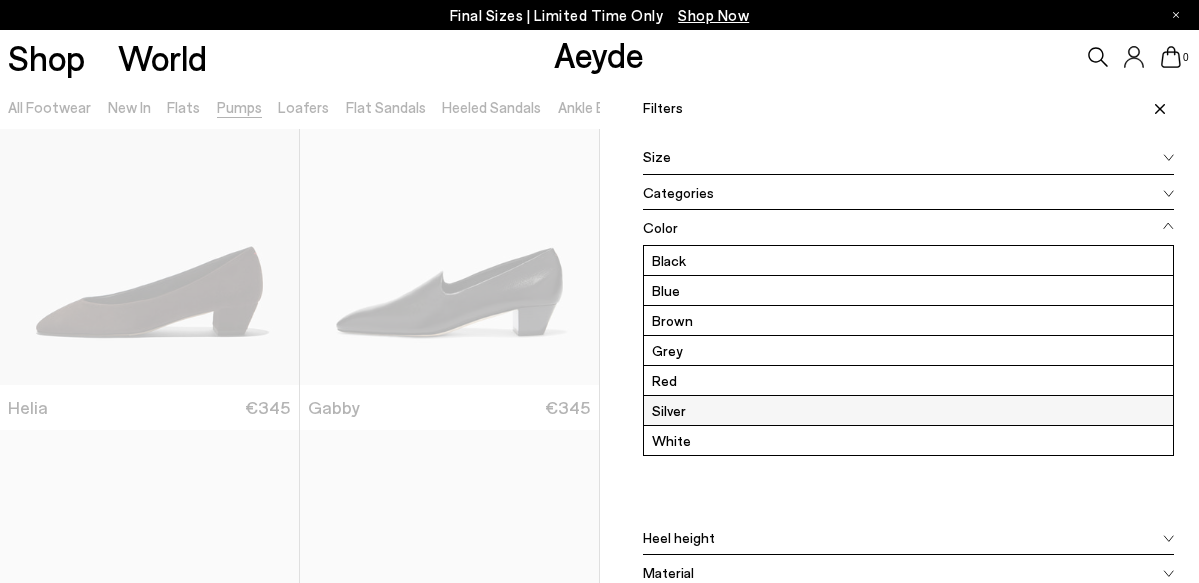 click on "Silver" at bounding box center (909, 410) 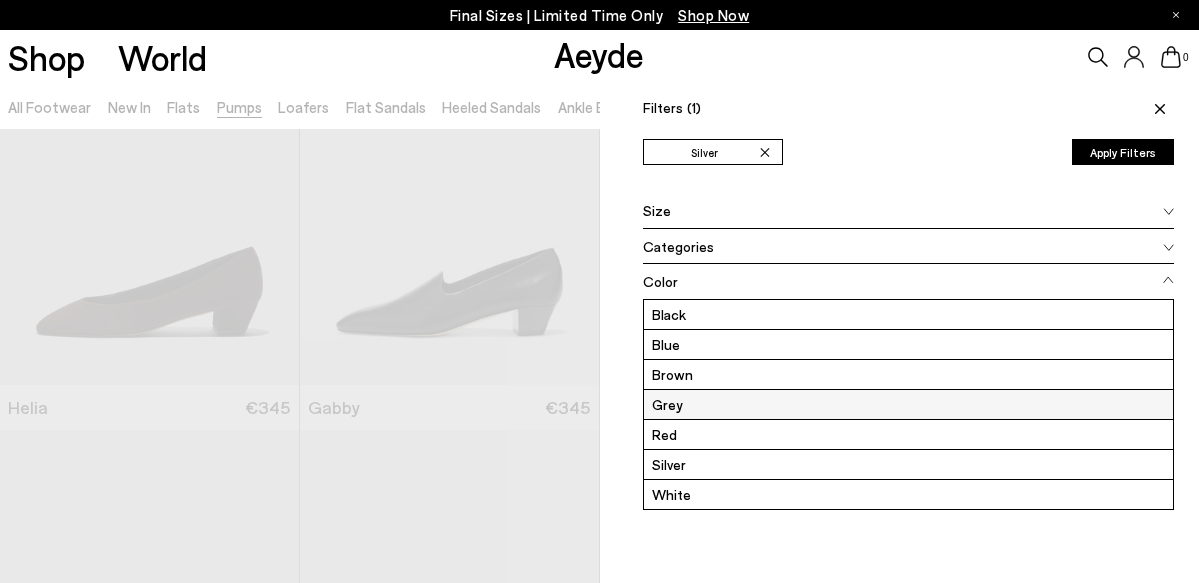 scroll, scrollTop: 0, scrollLeft: 0, axis: both 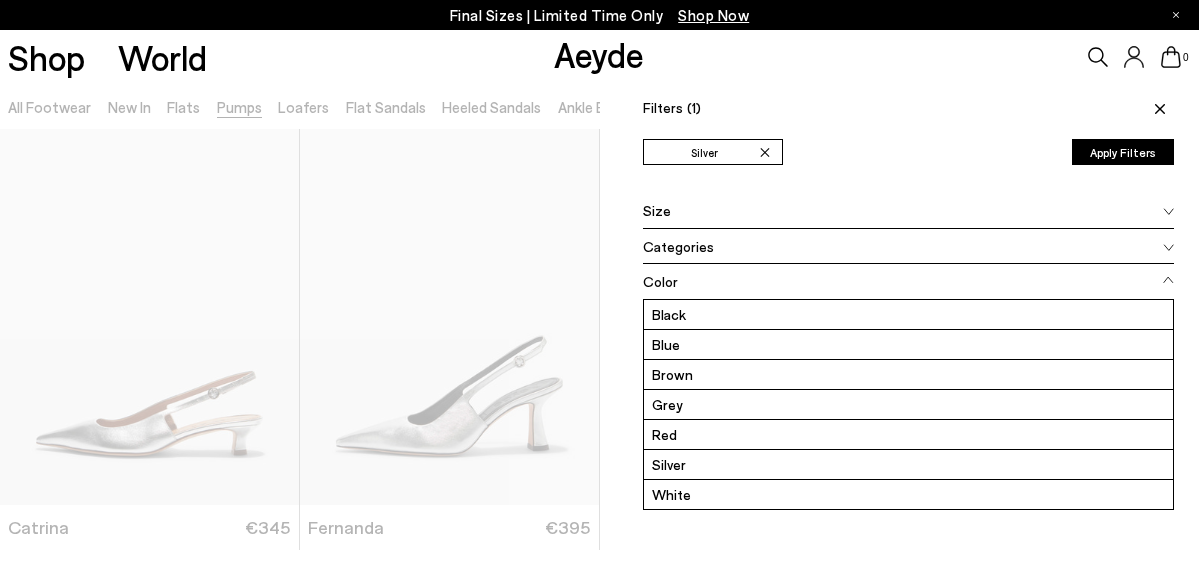 click on "Color
[COLOR]
[COLOR]
[COLOR]
[COLOR]
[COLOR]
[COLOR]
[COLOR]
[COLOR]" at bounding box center [909, 419] 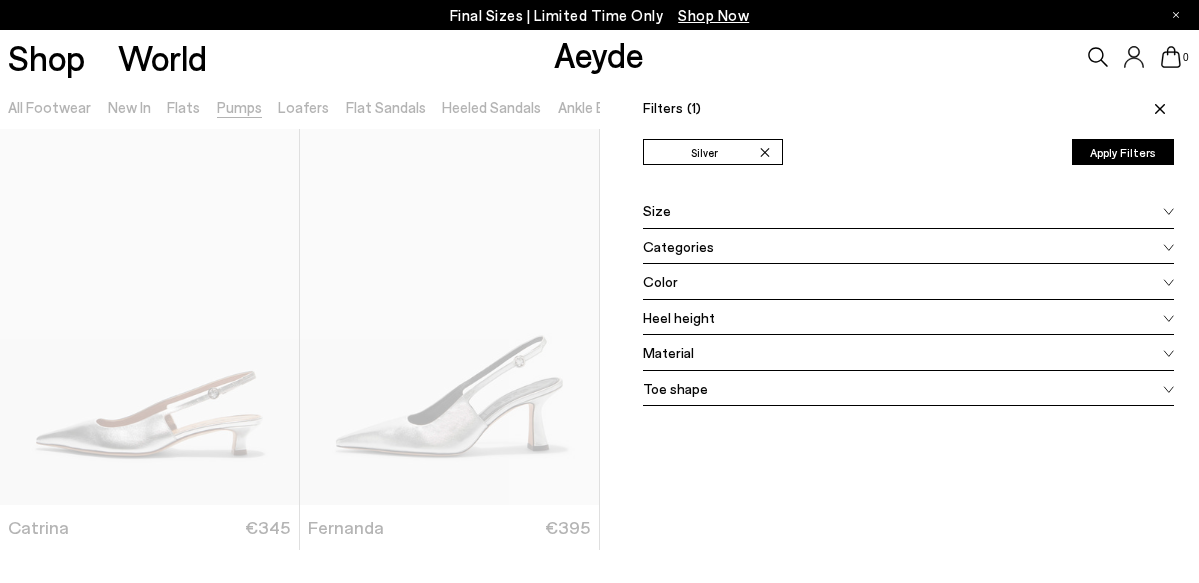 click at bounding box center (300, 375) 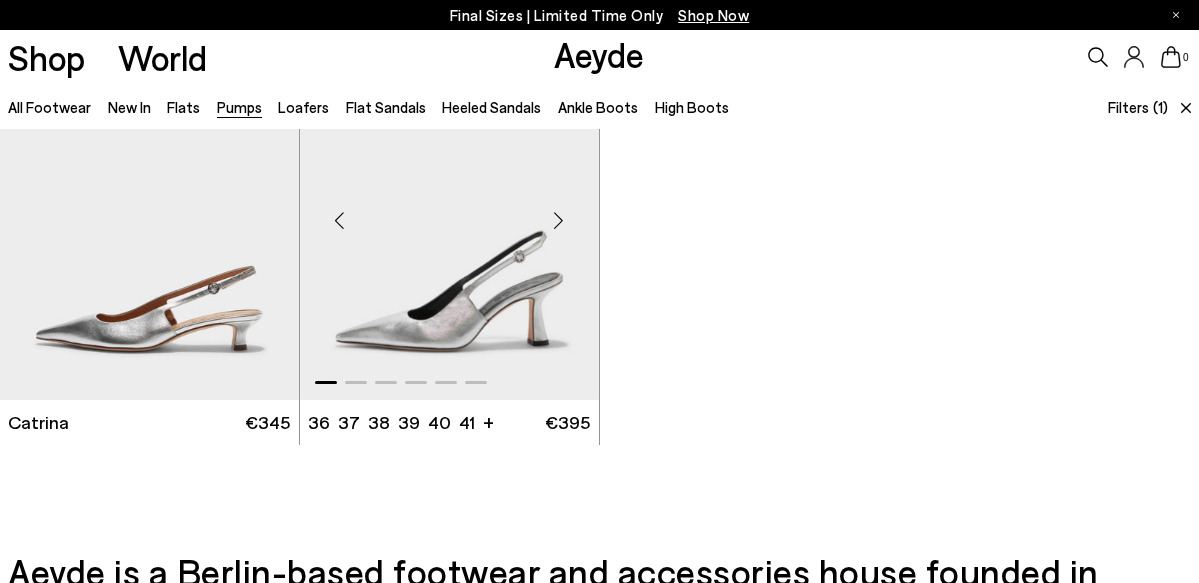 scroll, scrollTop: 100, scrollLeft: 0, axis: vertical 